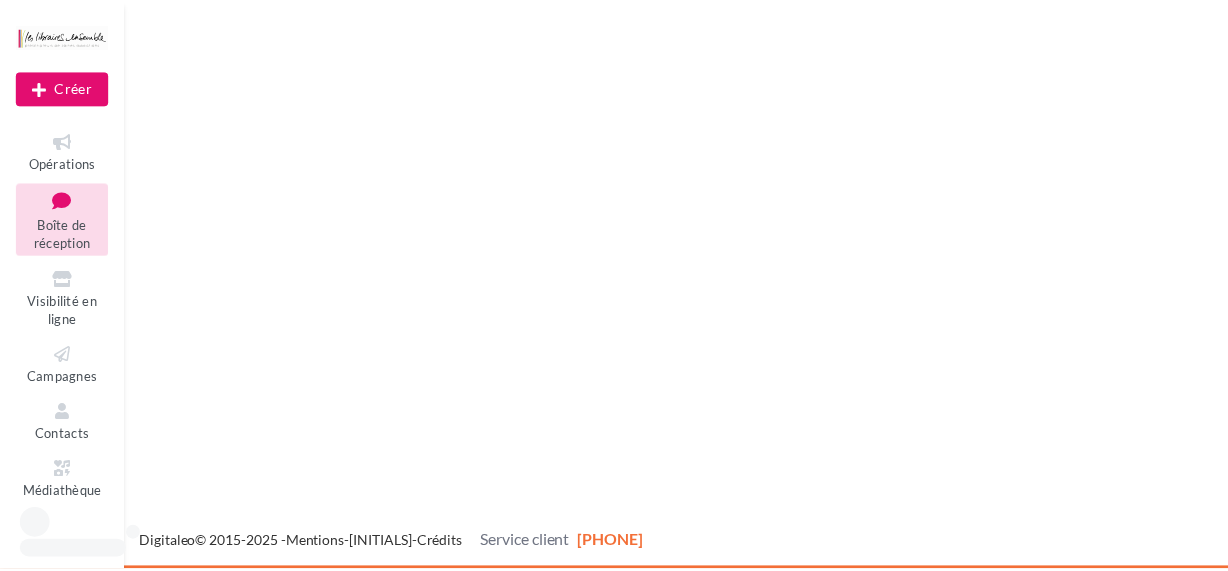 scroll, scrollTop: 0, scrollLeft: 0, axis: both 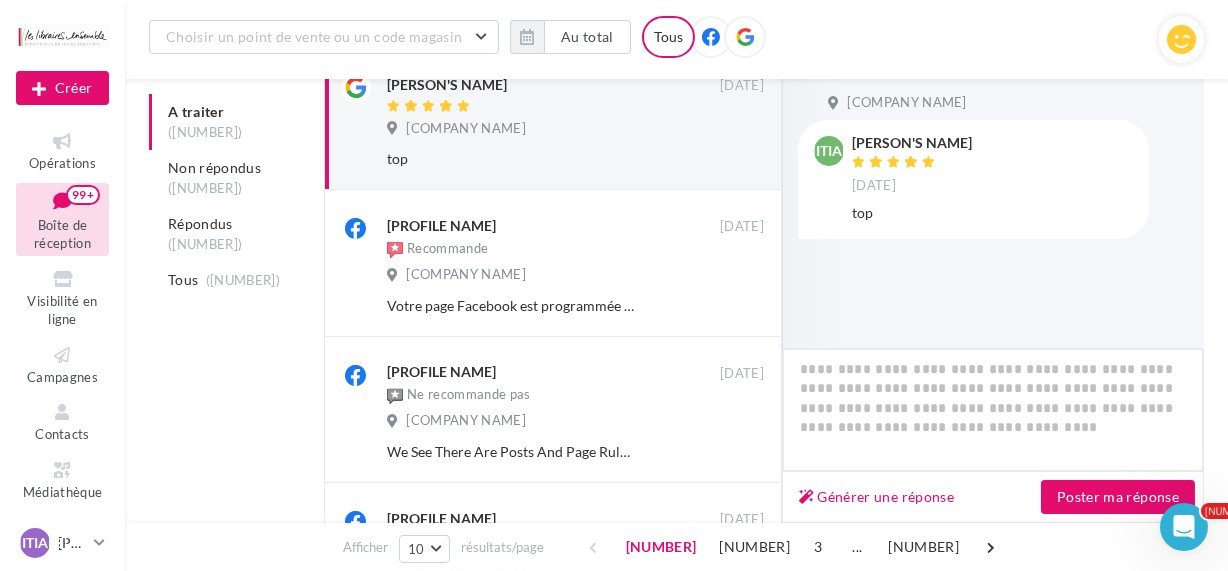 click at bounding box center (993, 410) 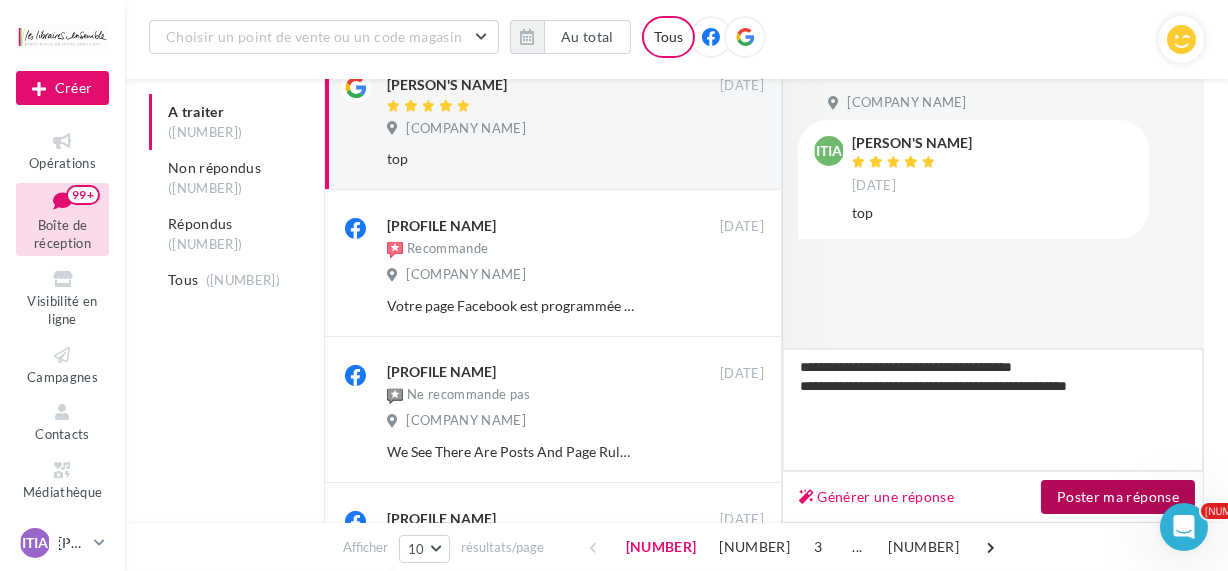 type on "**********" 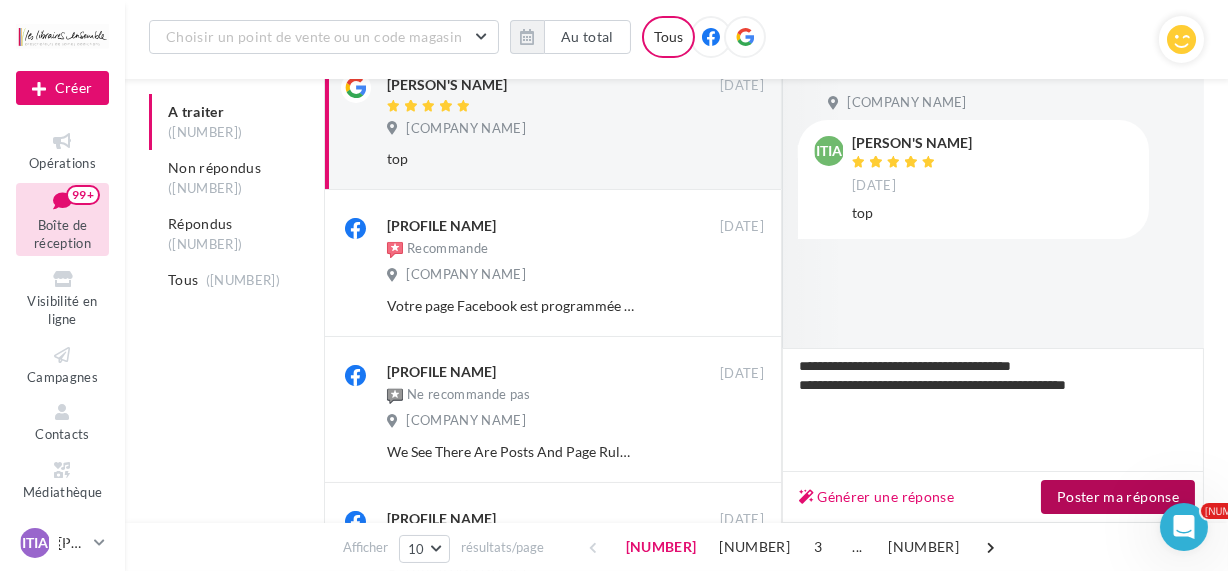 click on "Poster ma réponse" at bounding box center [1118, 497] 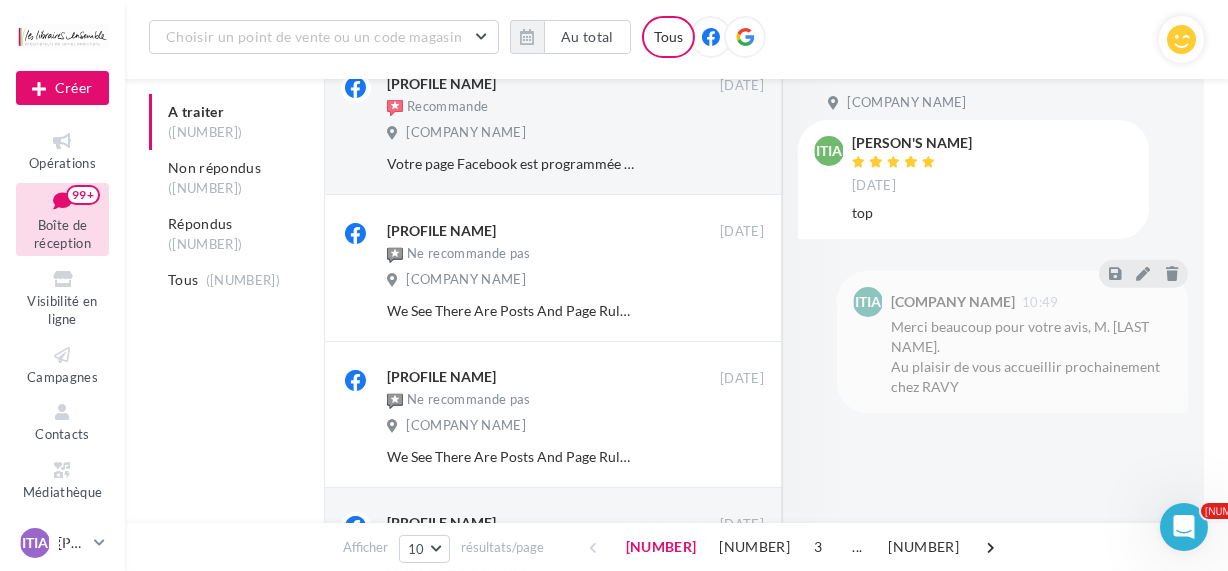 scroll, scrollTop: 278, scrollLeft: 0, axis: vertical 